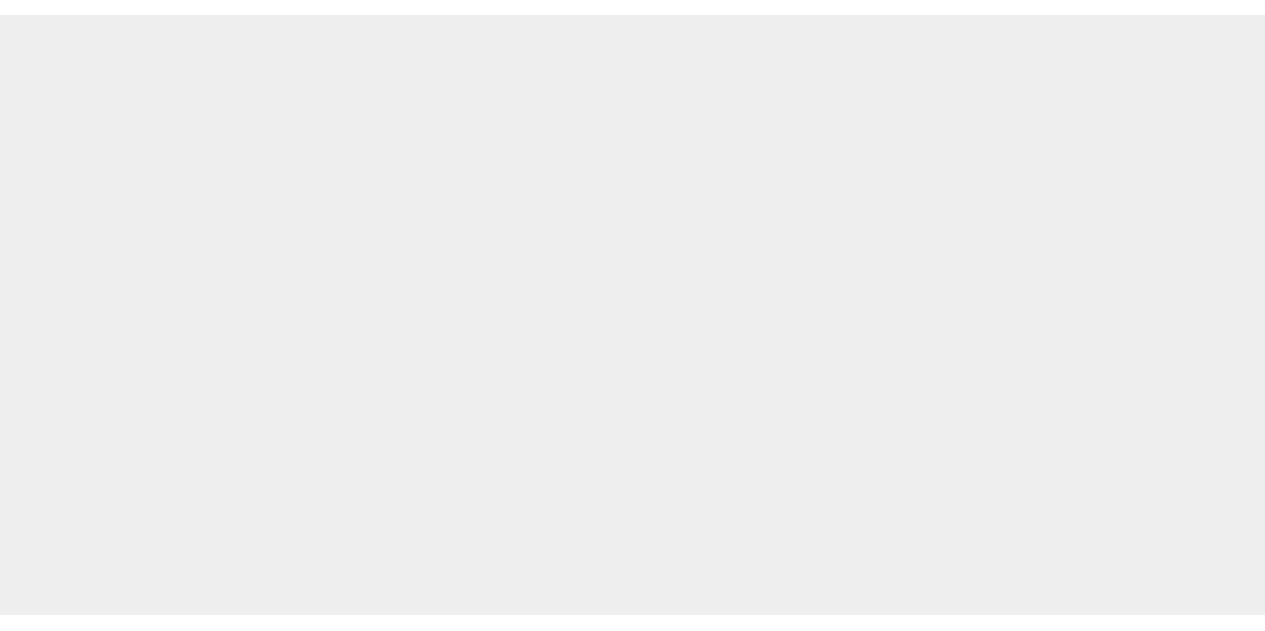 scroll, scrollTop: 0, scrollLeft: 0, axis: both 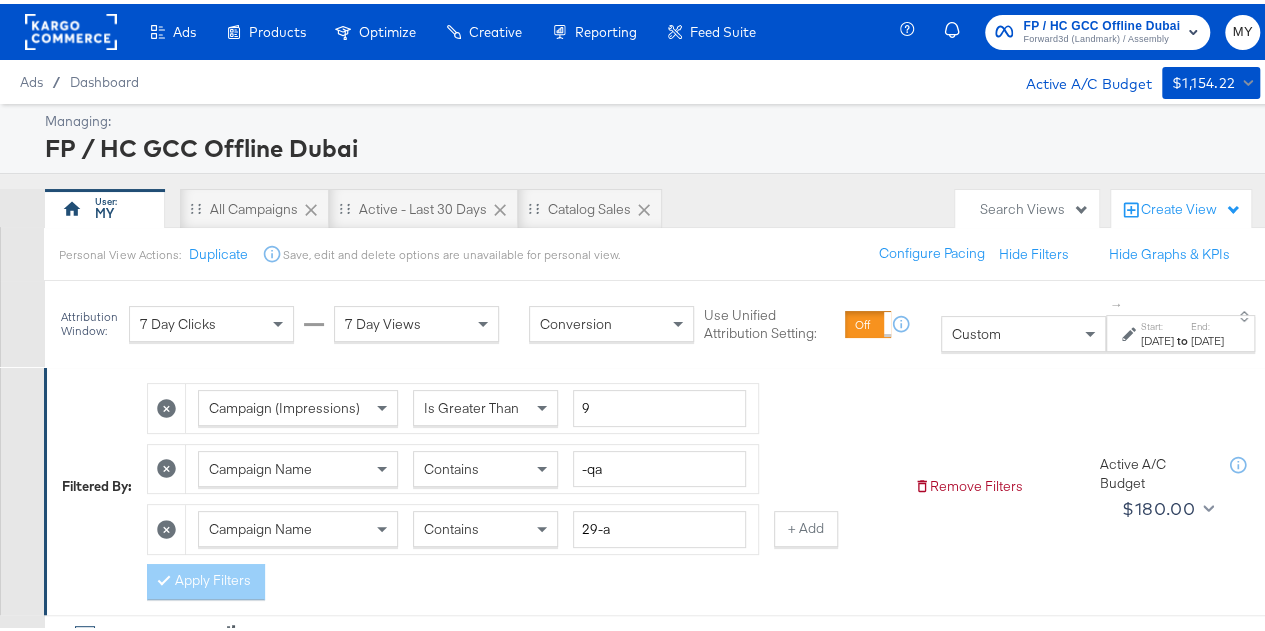 click on "Forward3d (Landmark) / Assembly" at bounding box center (1101, 36) 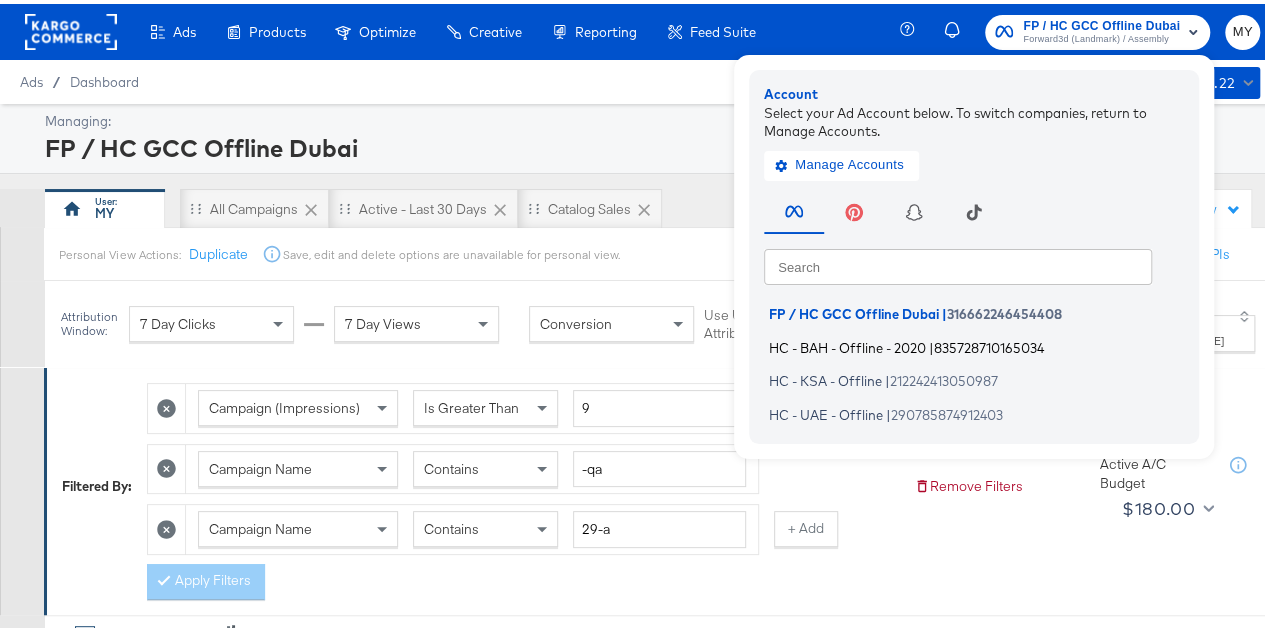 click on "HC - BAH - Offline - 2020" at bounding box center (847, 343) 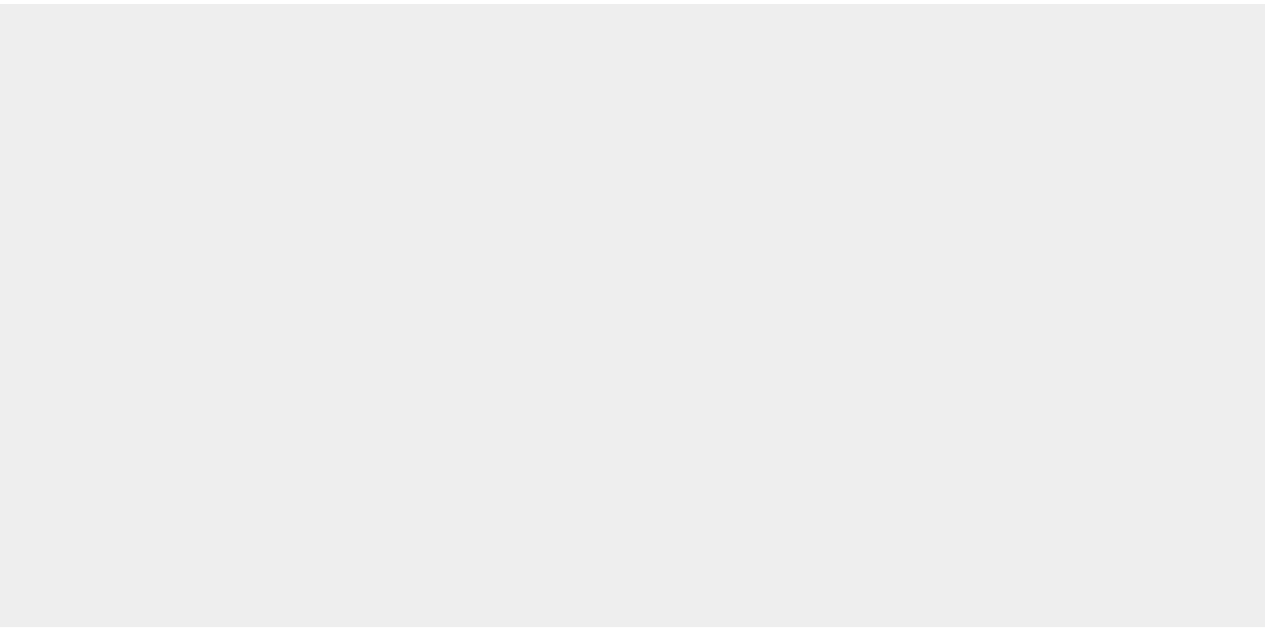 scroll, scrollTop: 0, scrollLeft: 0, axis: both 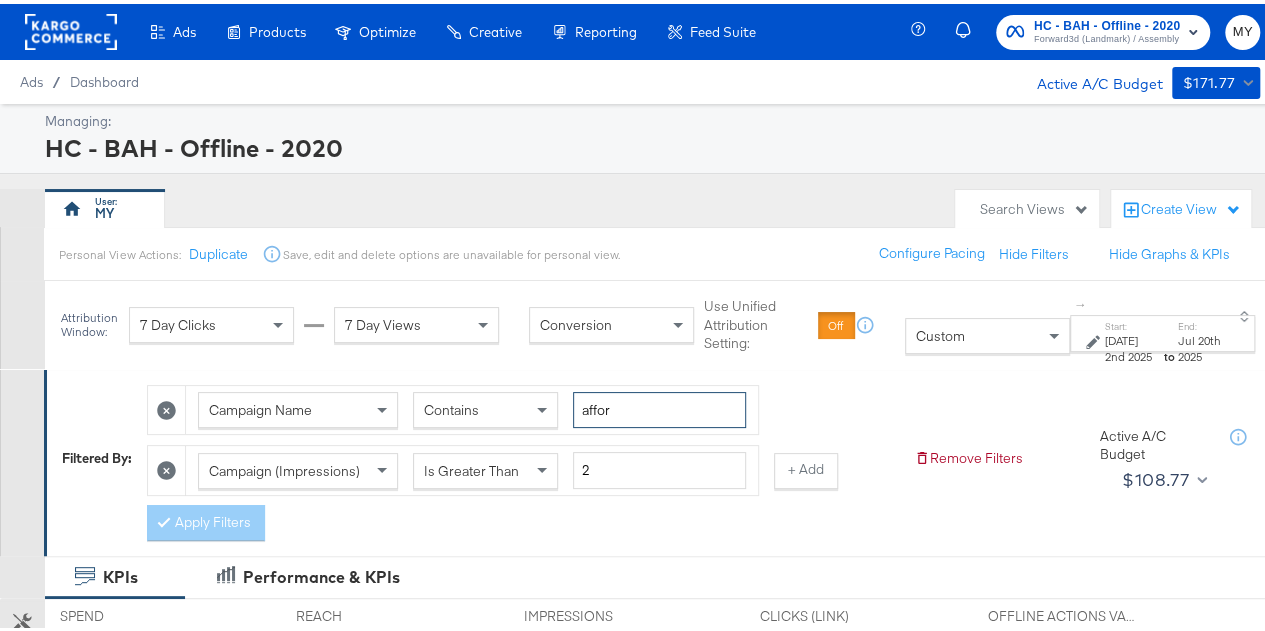 drag, startPoint x: 621, startPoint y: 401, endPoint x: 526, endPoint y: 397, distance: 95.084175 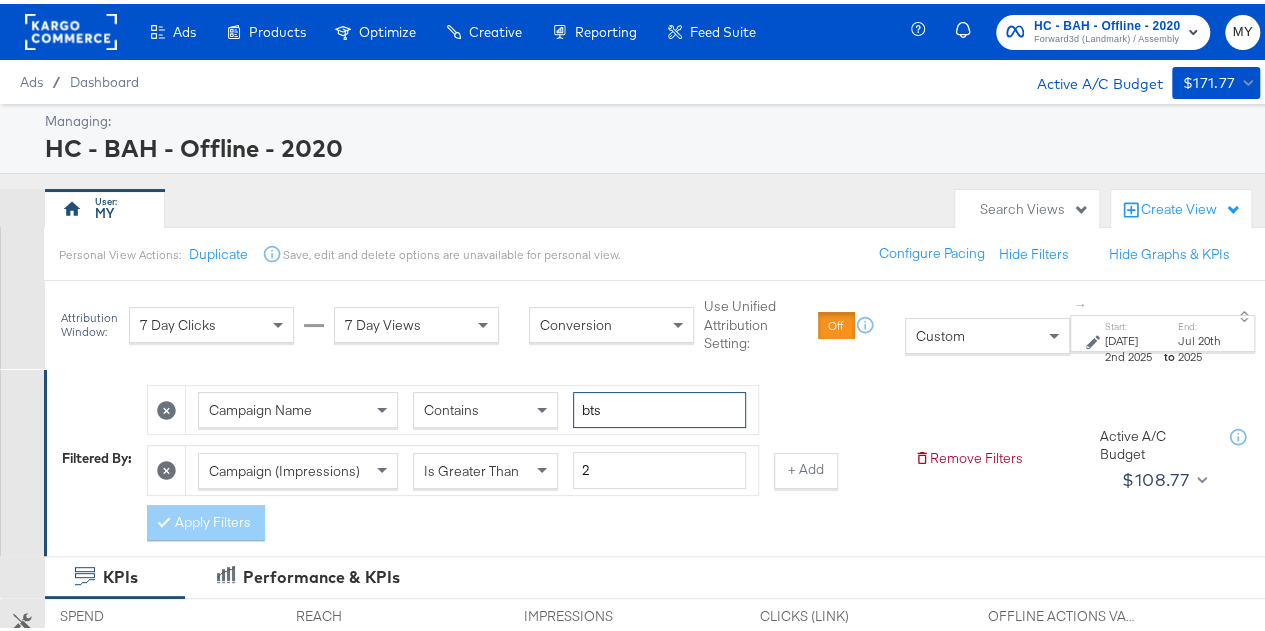 type on "bts" 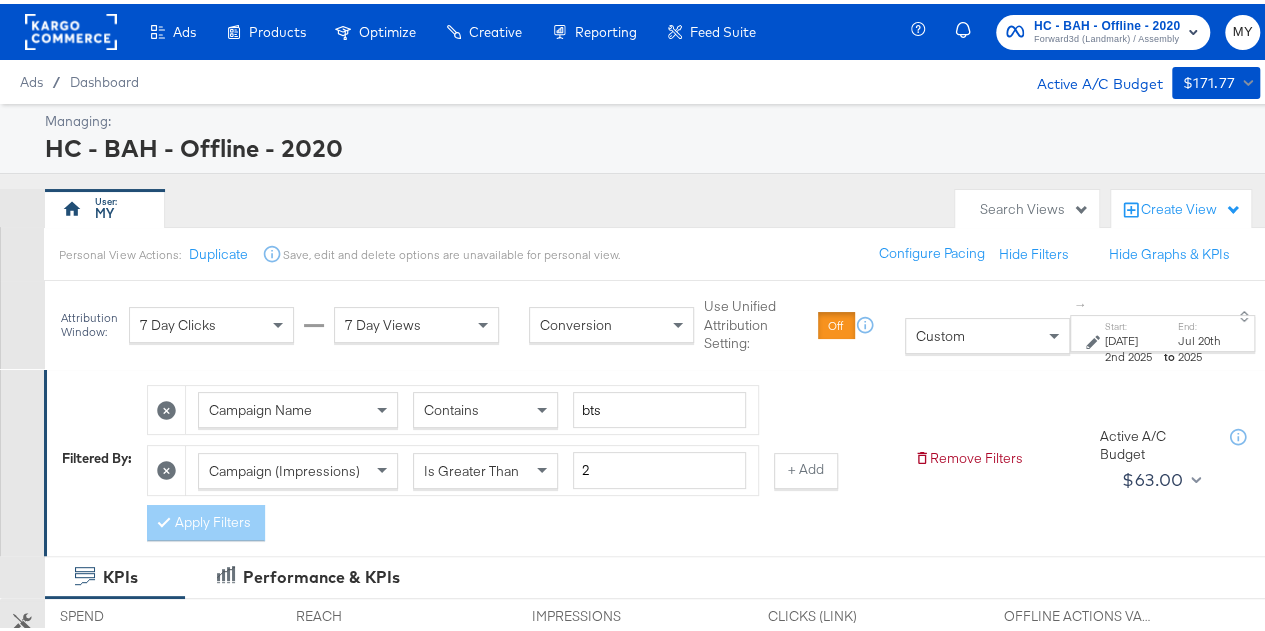 click on "to" at bounding box center [1168, 352] 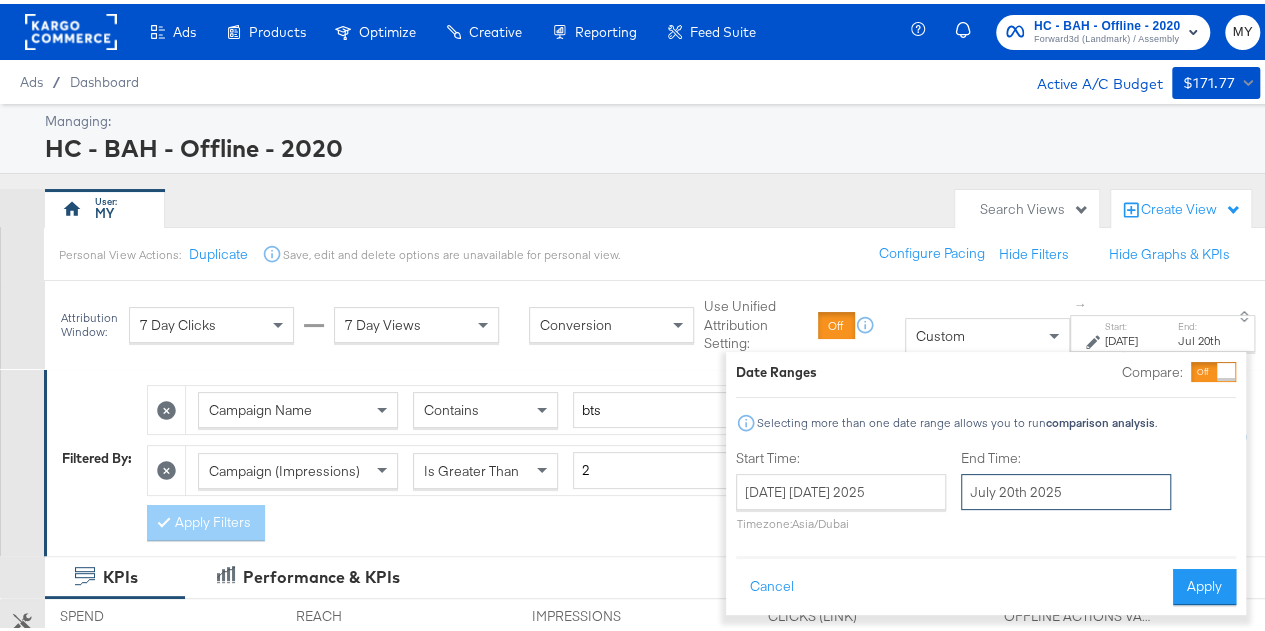 click on "July 20th 2025" at bounding box center [1066, 488] 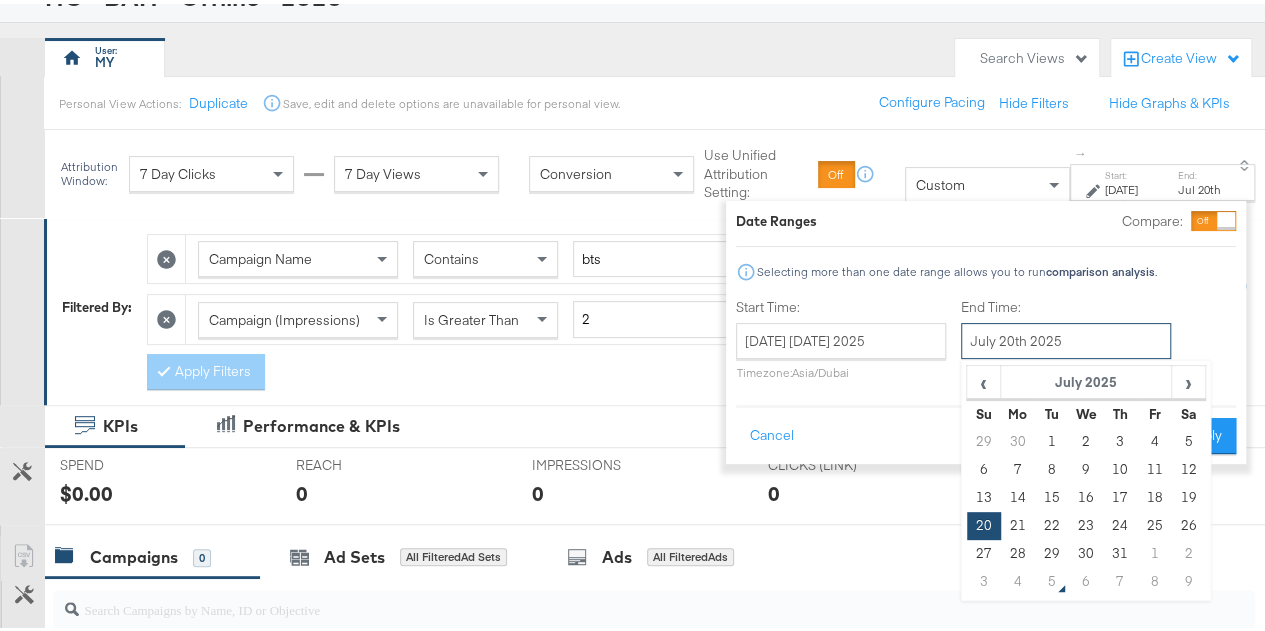 scroll, scrollTop: 152, scrollLeft: 0, axis: vertical 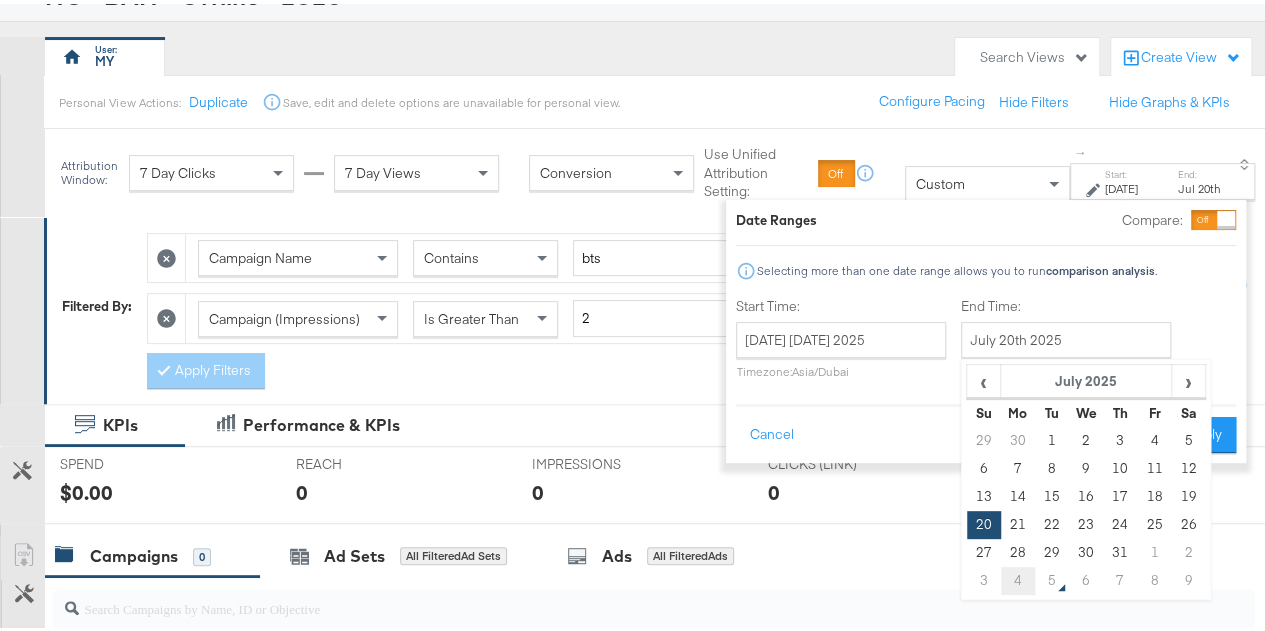 click on "4" at bounding box center (1017, 577) 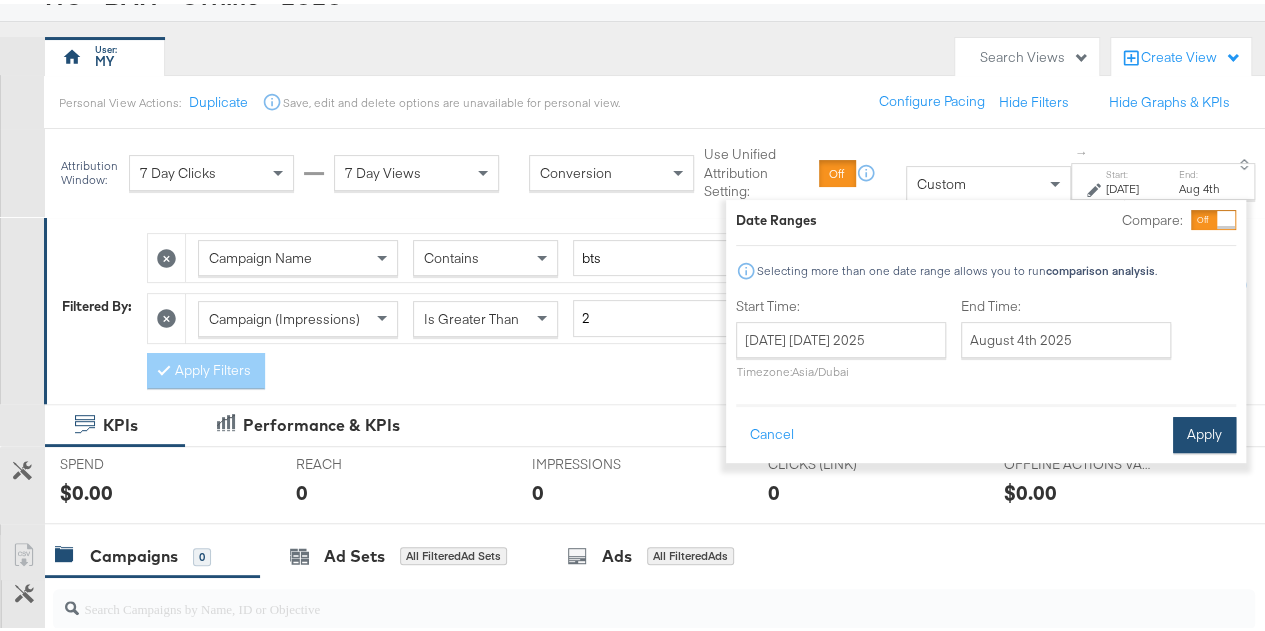 click on "Apply" at bounding box center (1204, 431) 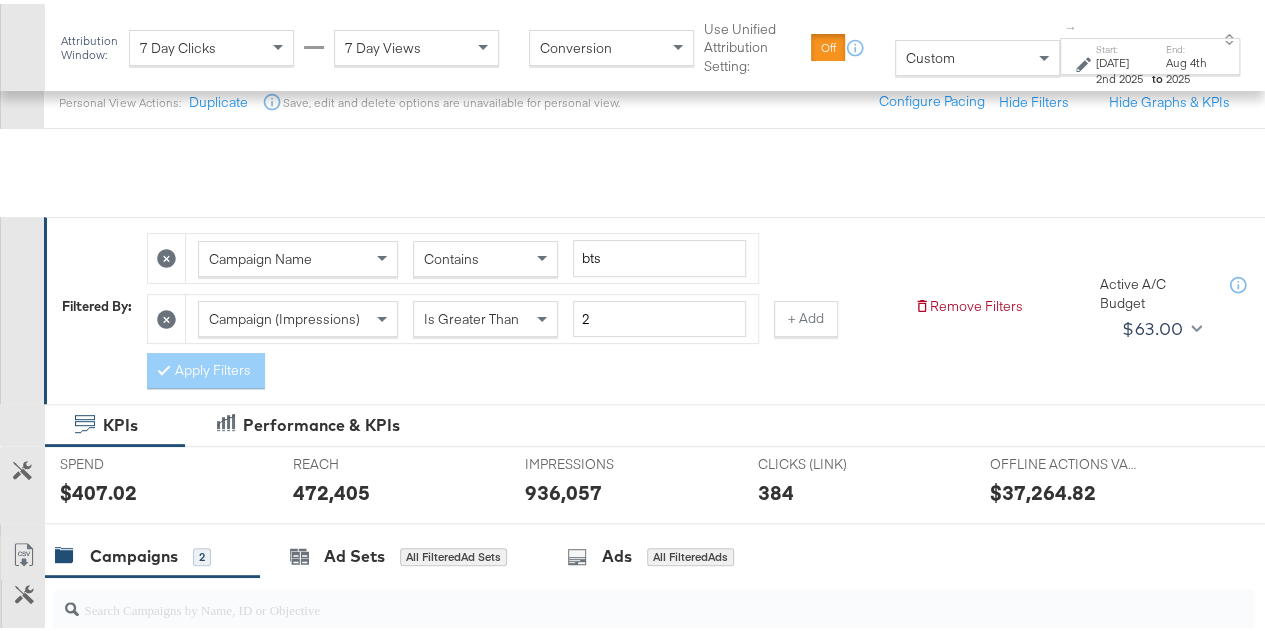 scroll, scrollTop: 587, scrollLeft: 0, axis: vertical 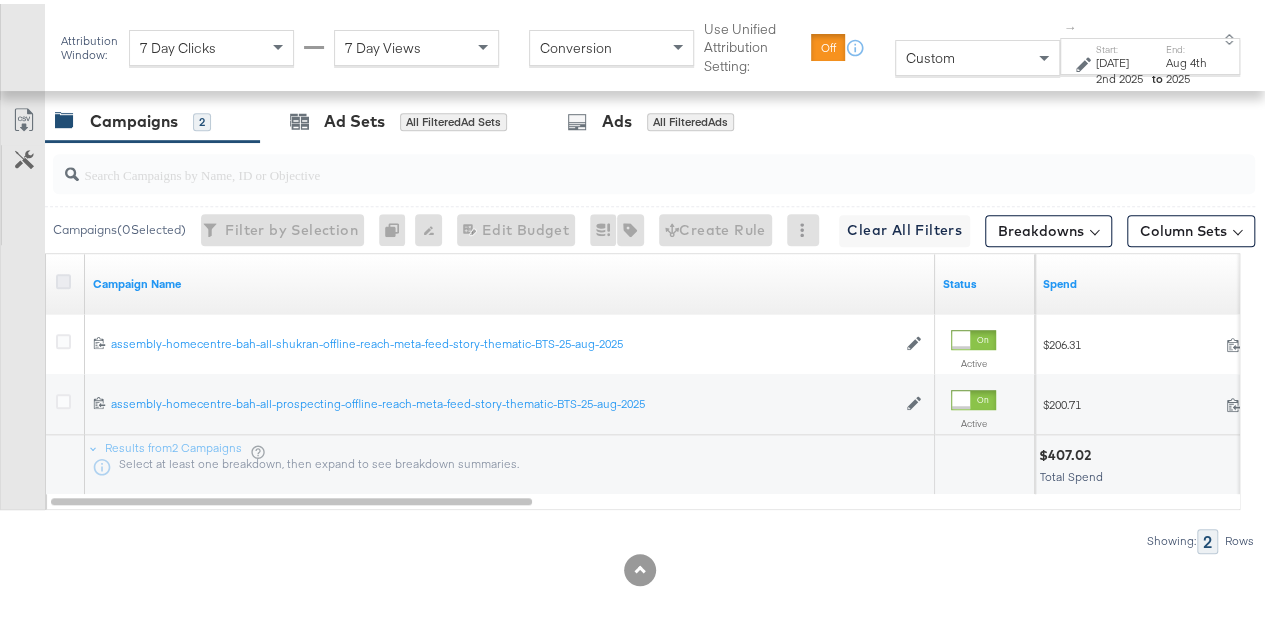 click at bounding box center [63, 277] 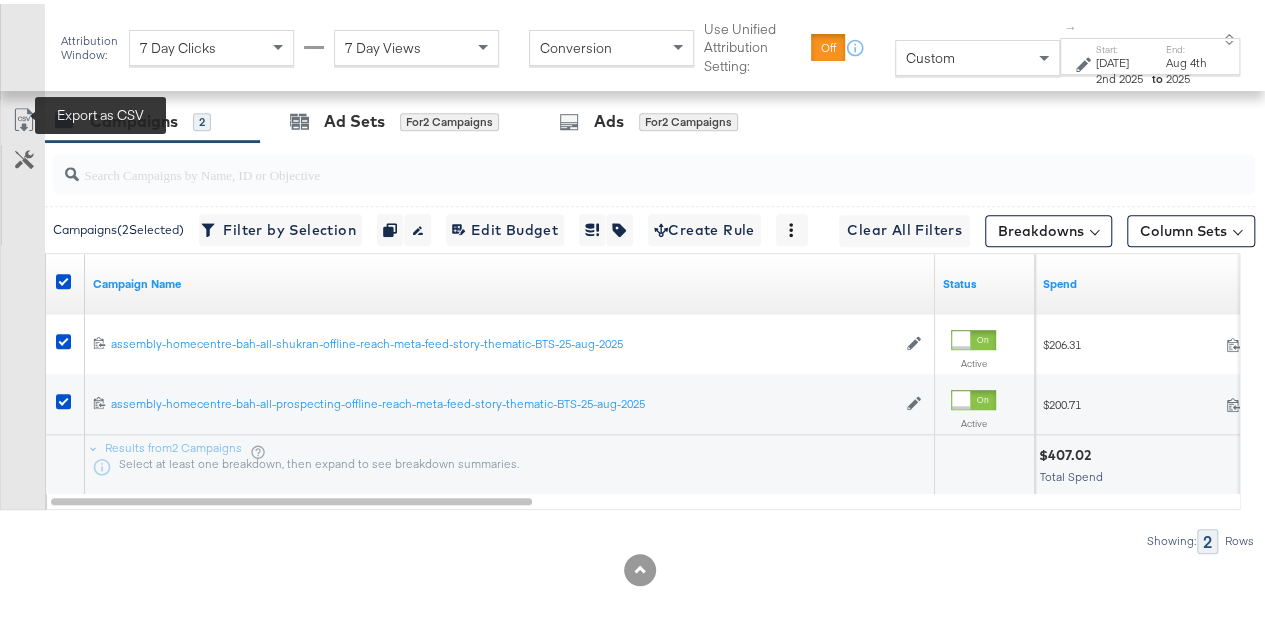 click 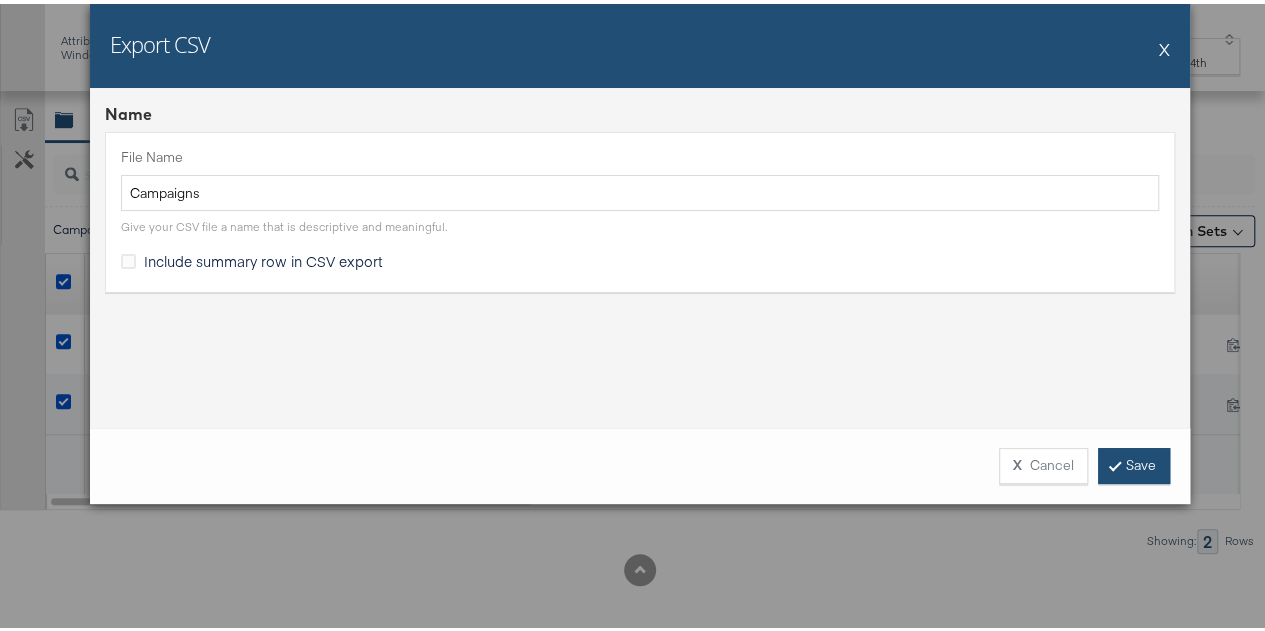 click on "Save" at bounding box center (1134, 462) 